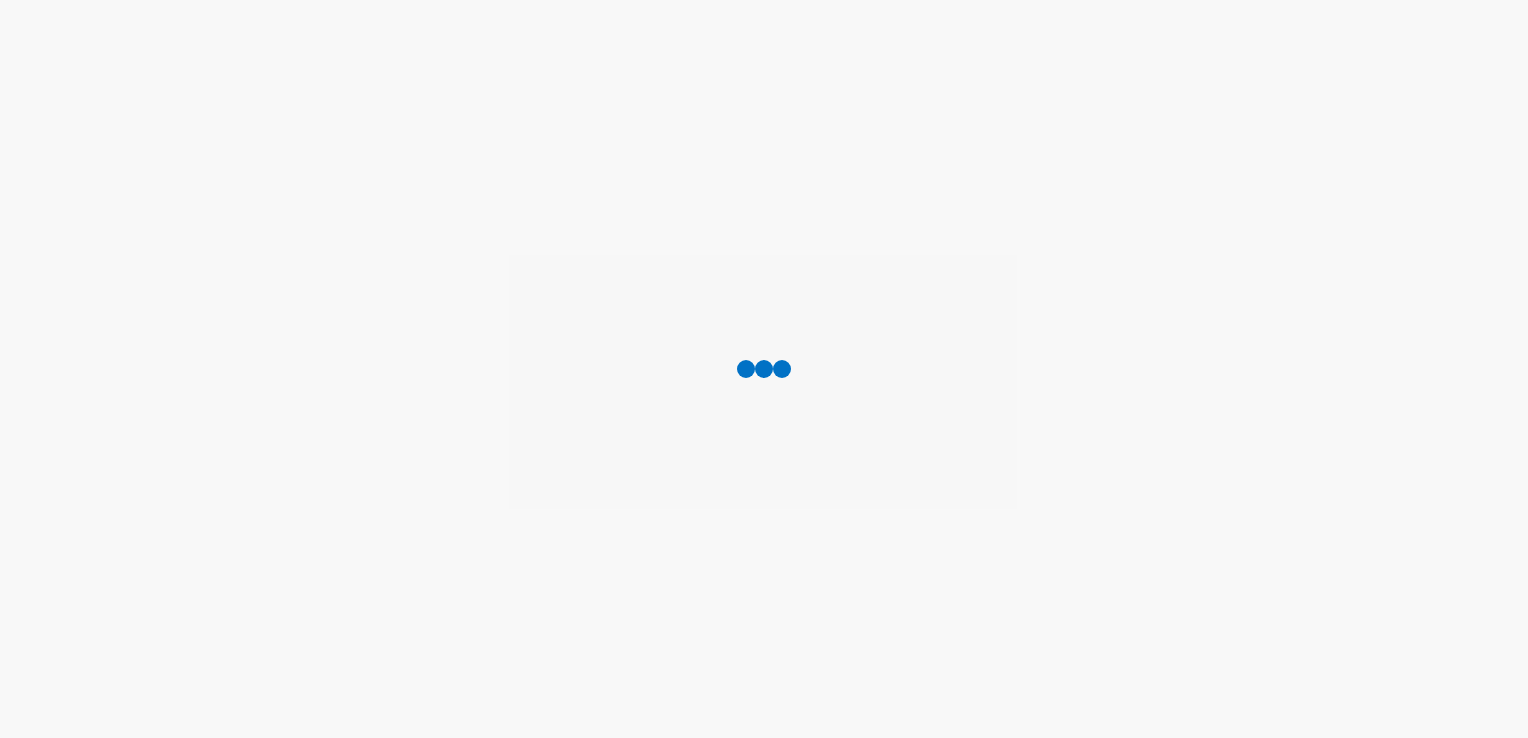 scroll, scrollTop: 0, scrollLeft: 0, axis: both 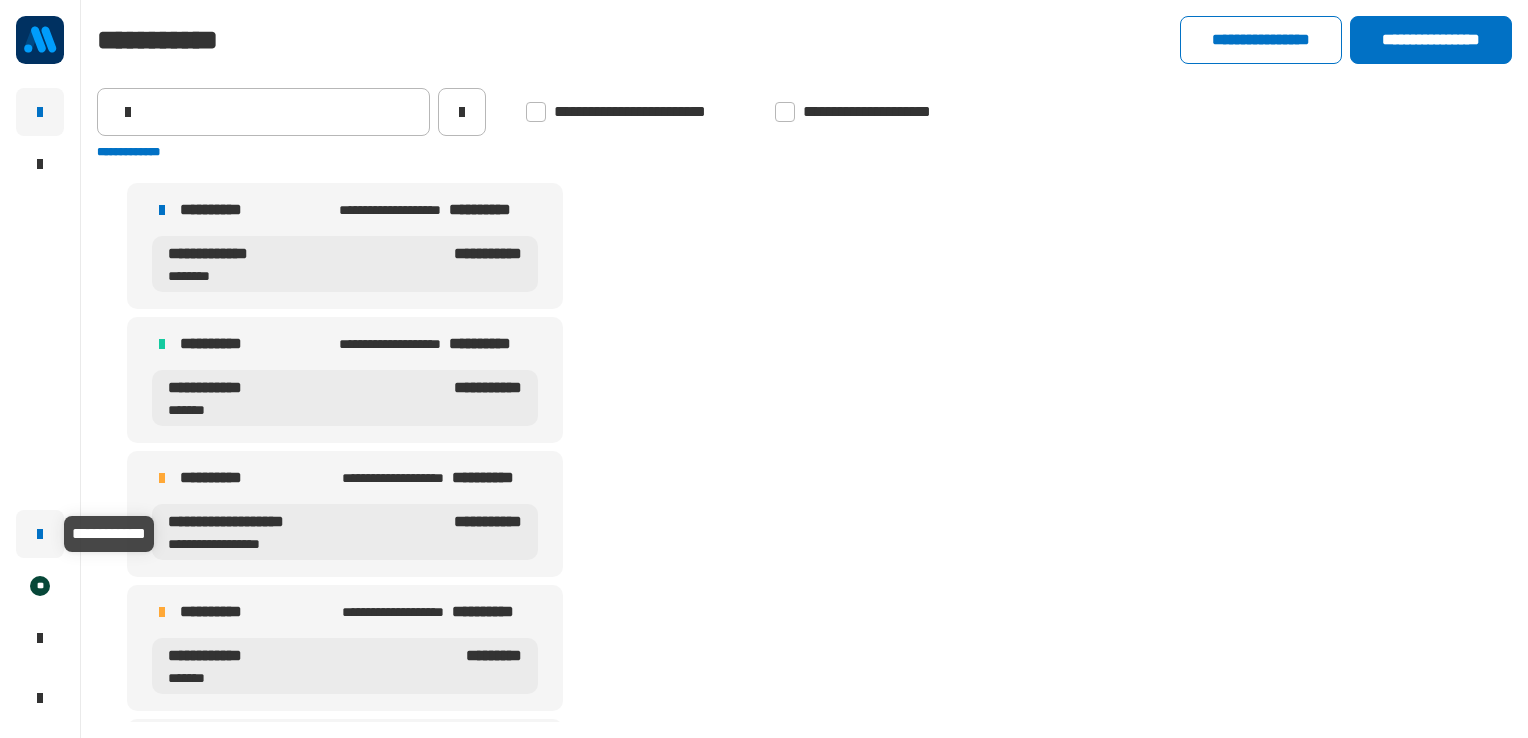 click 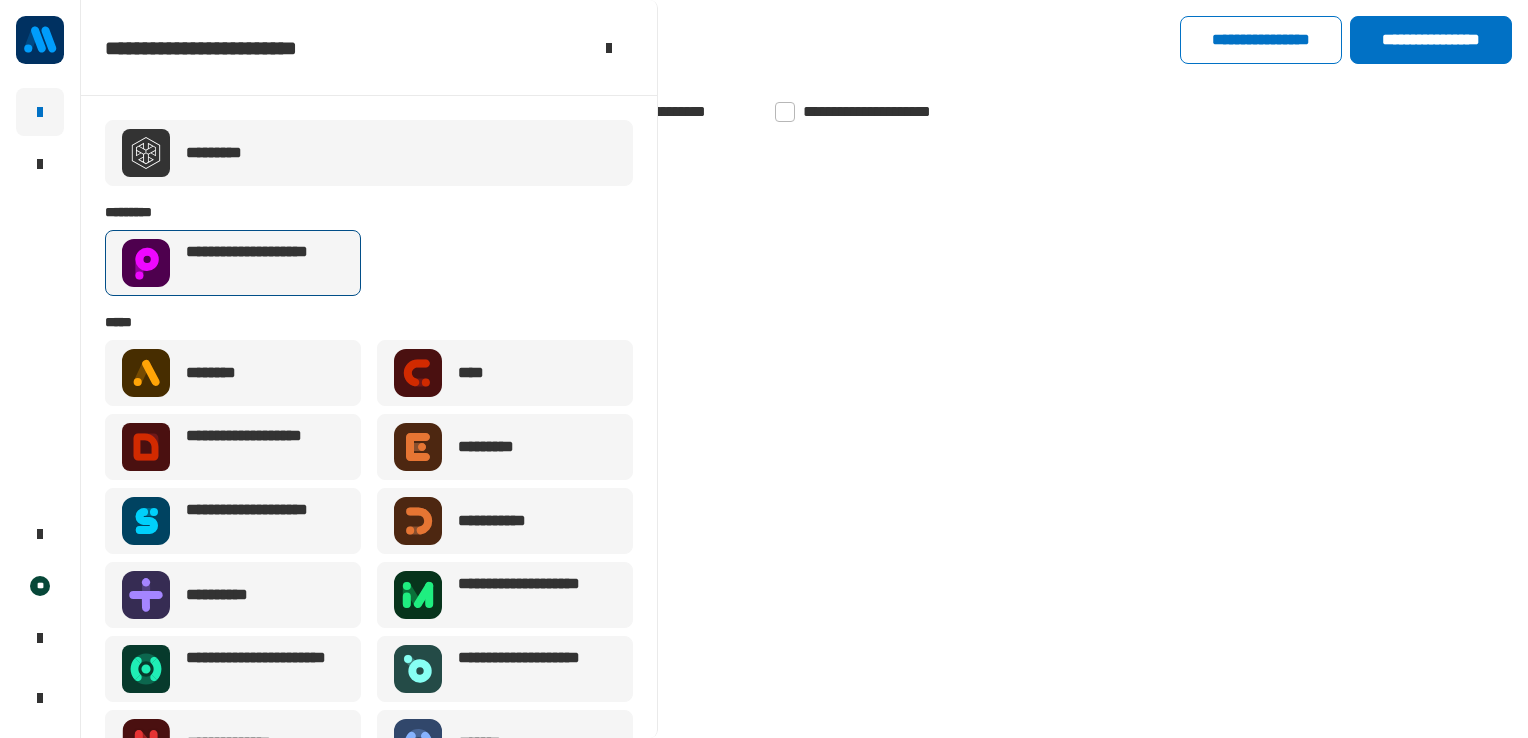 click on "**********" at bounding box center (259, 263) 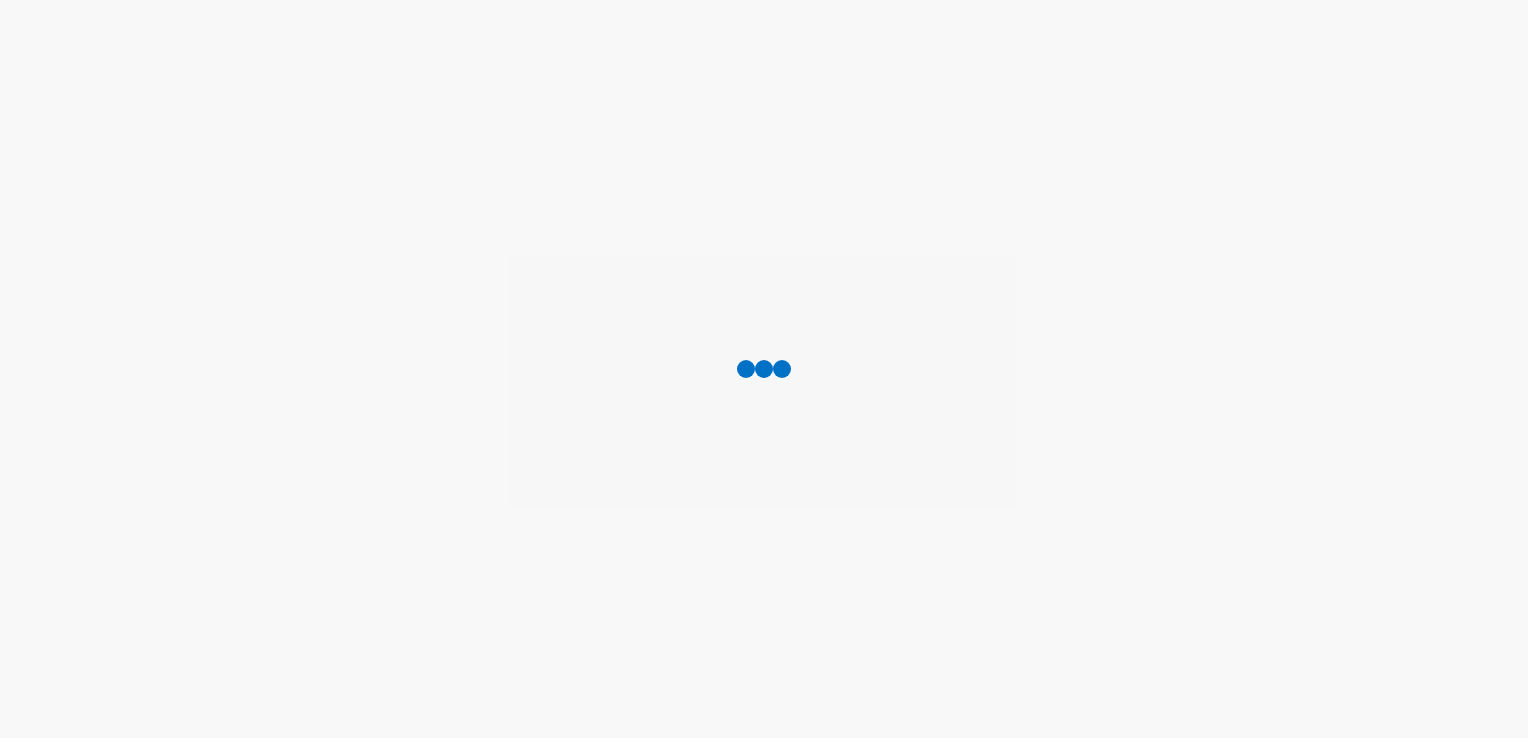 scroll, scrollTop: 0, scrollLeft: 0, axis: both 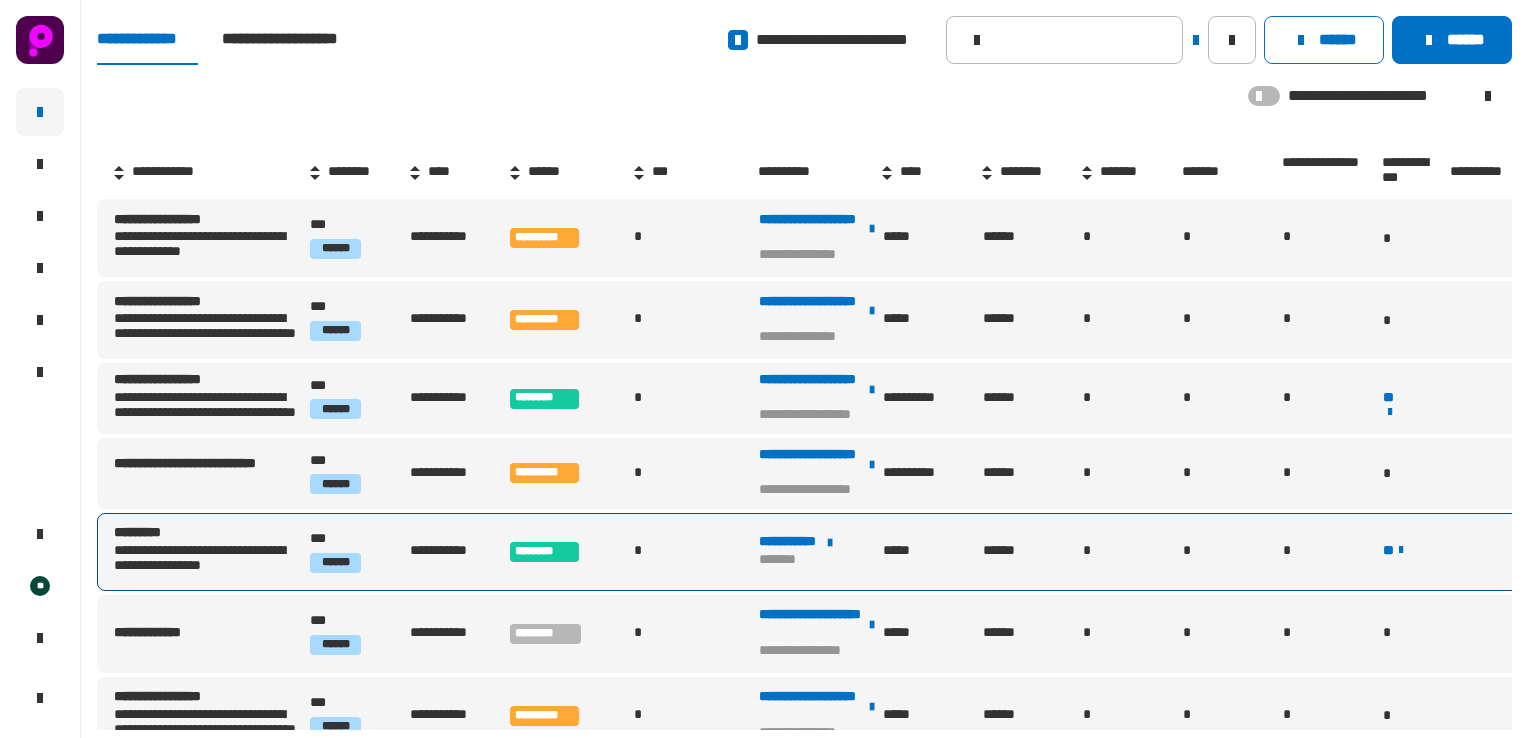 click on "**********" at bounding box center (210, 560) 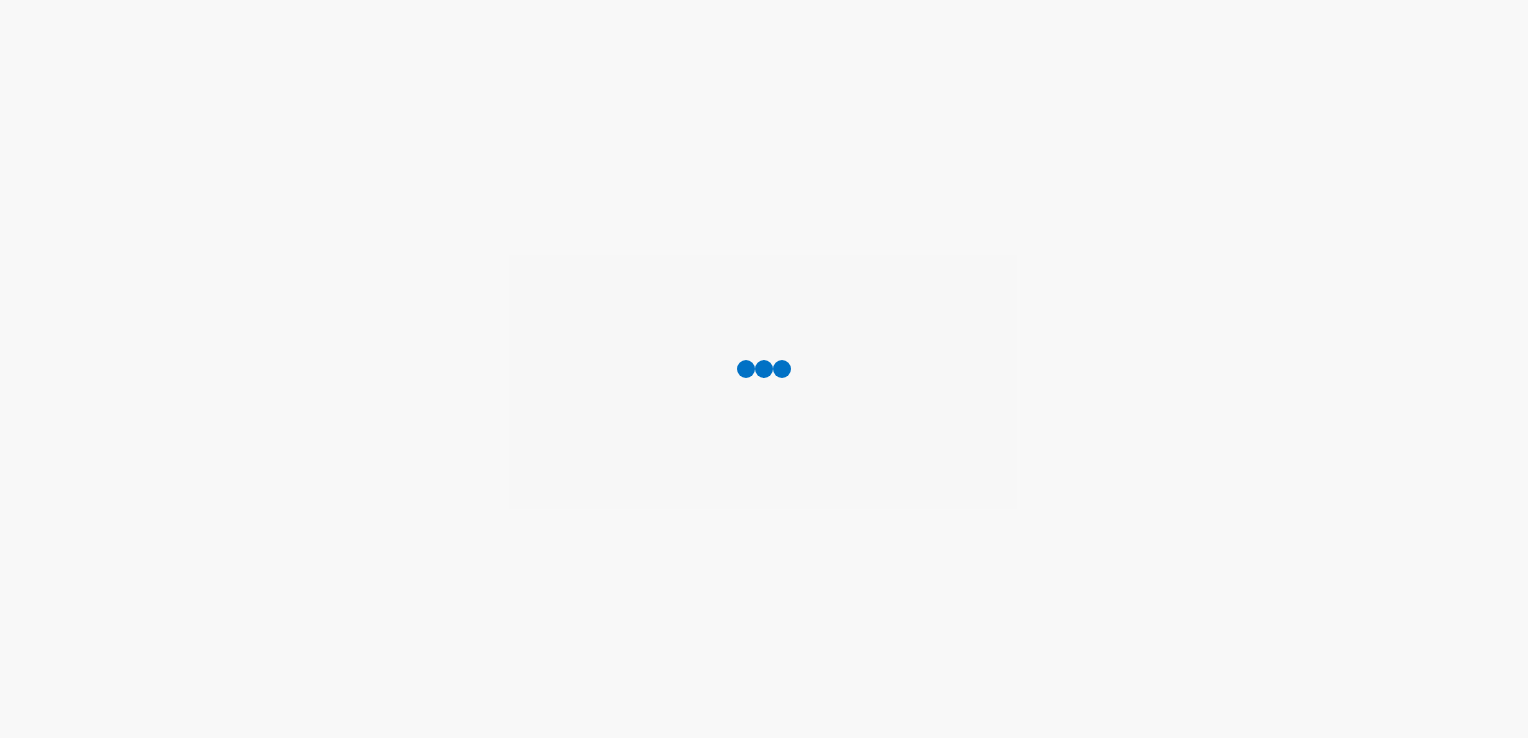 scroll, scrollTop: 0, scrollLeft: 0, axis: both 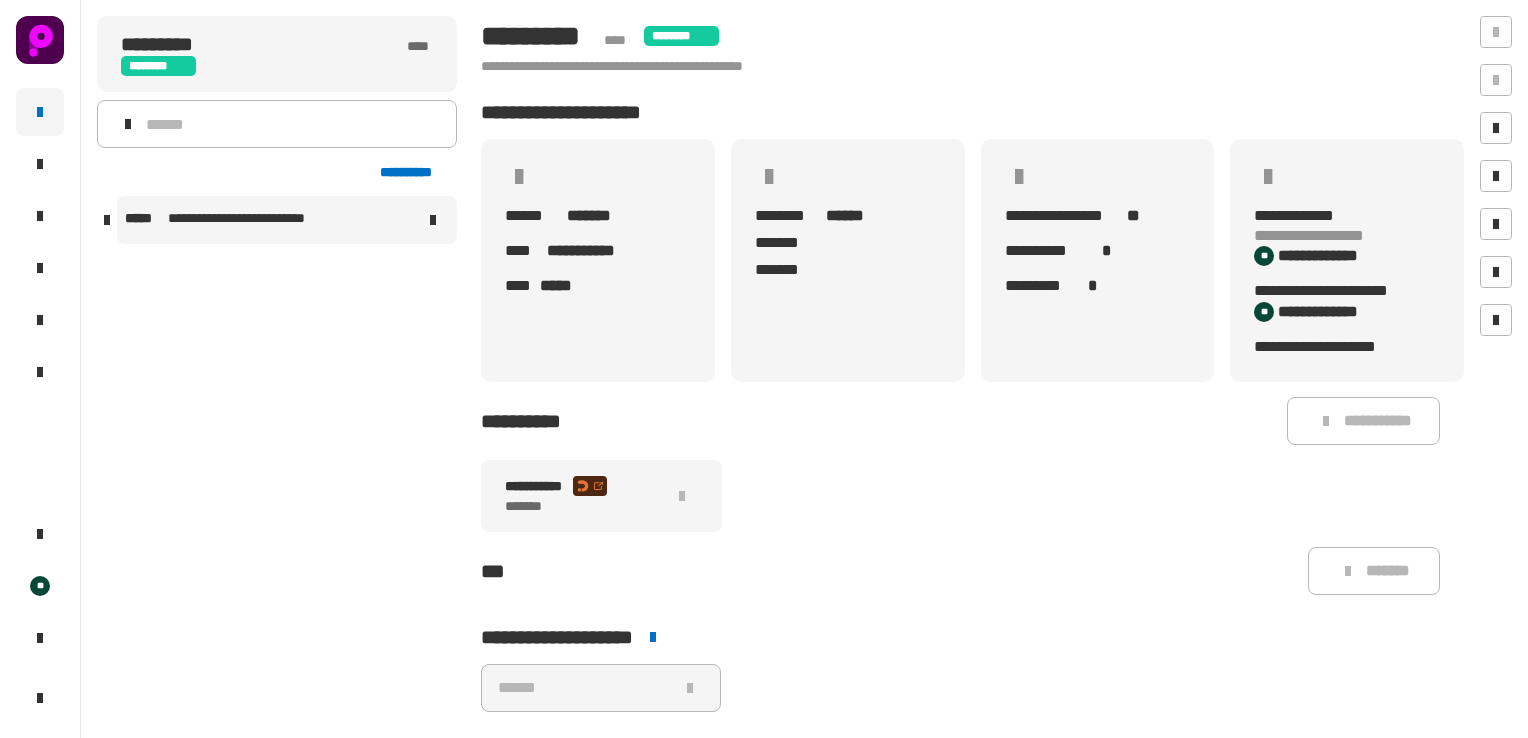 click on "**********" at bounding box center [256, 220] 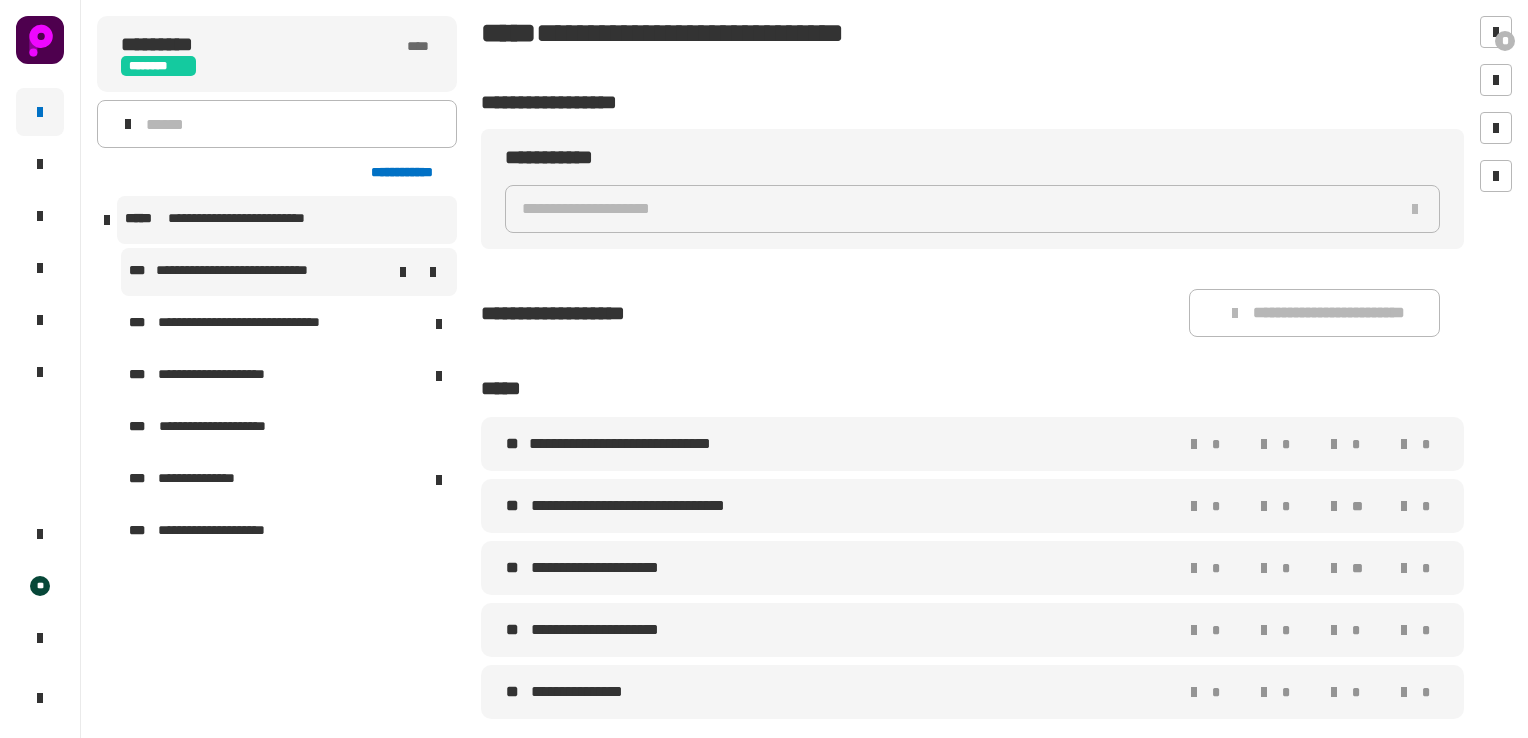 click on "**********" at bounding box center (289, 272) 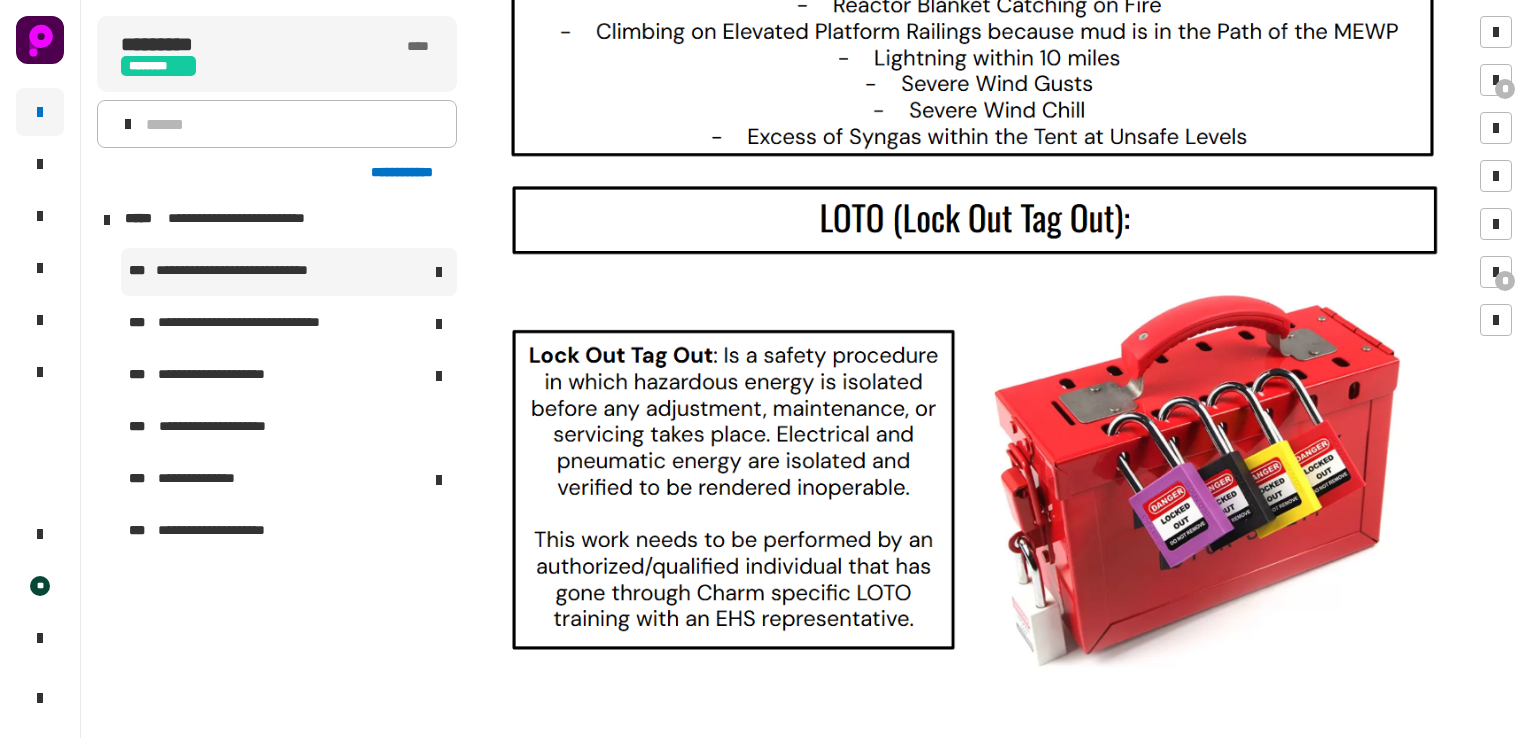 scroll, scrollTop: 1025, scrollLeft: 0, axis: vertical 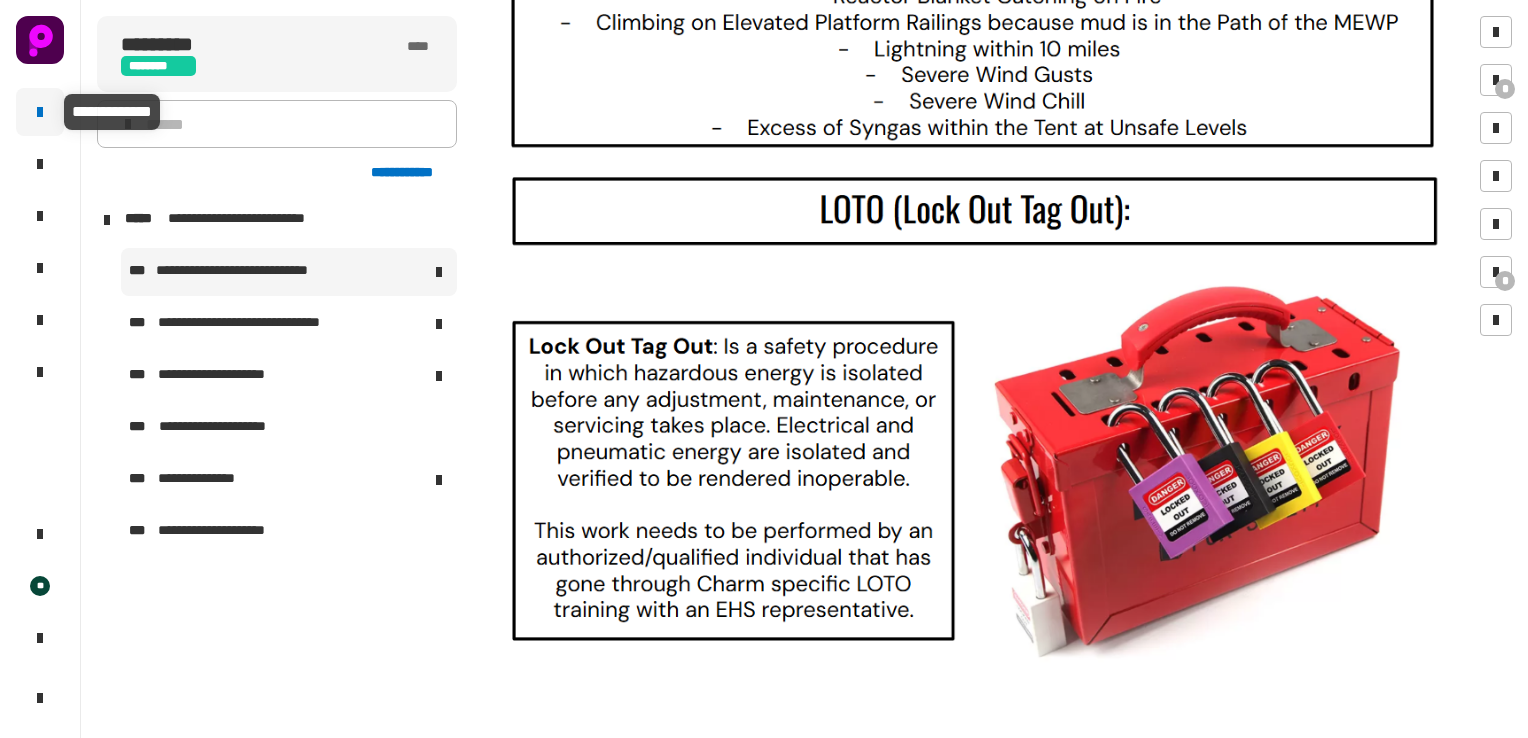 click 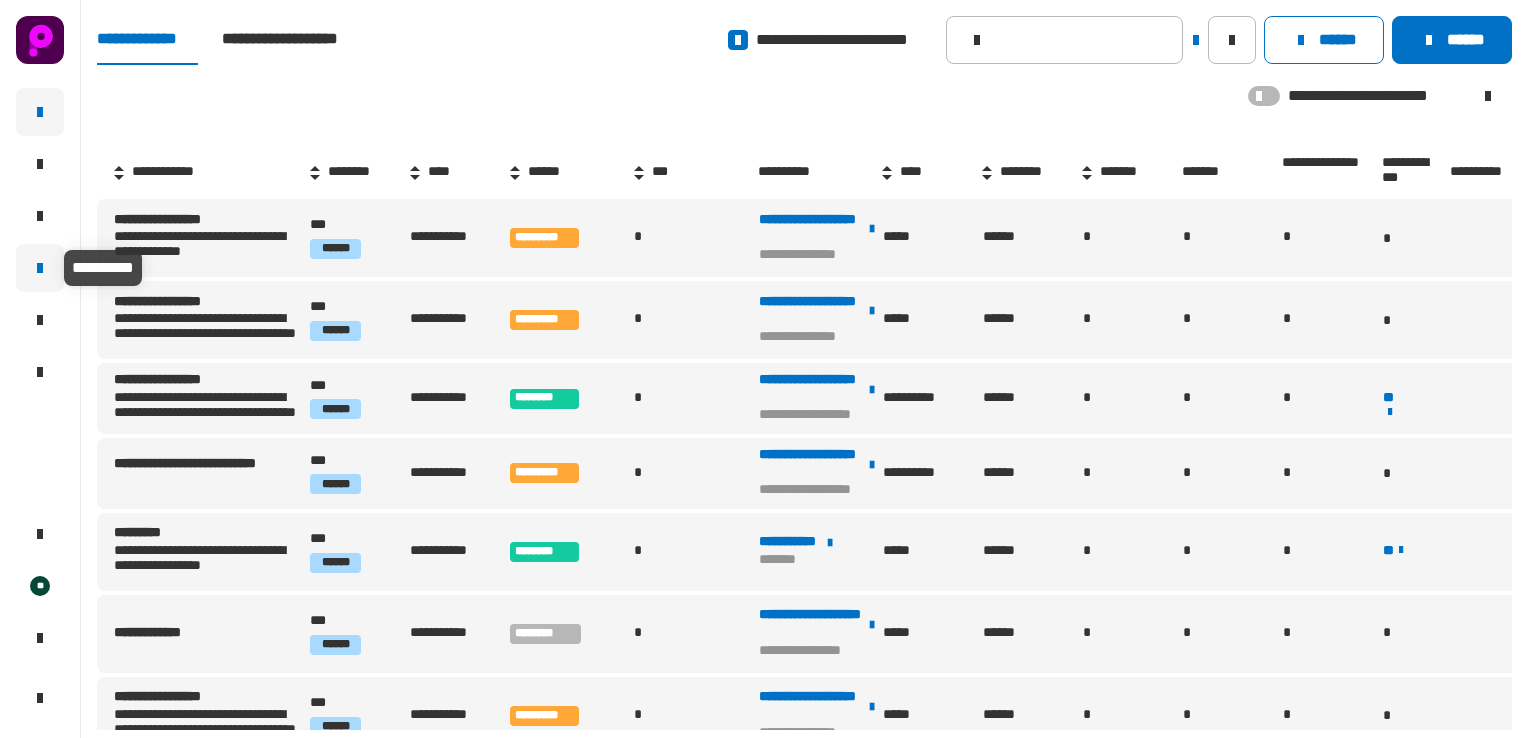 click 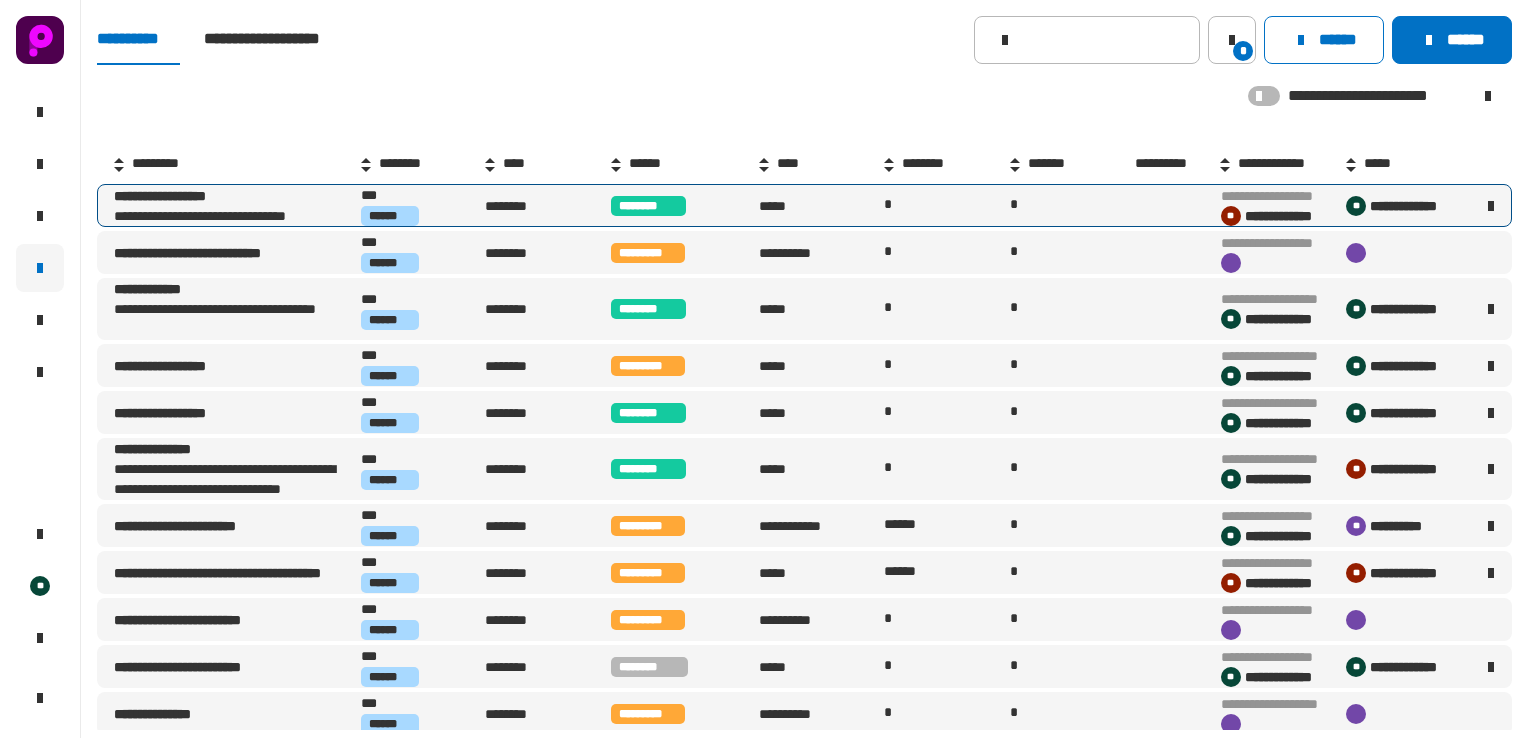 click on "**********" at bounding box center [217, 216] 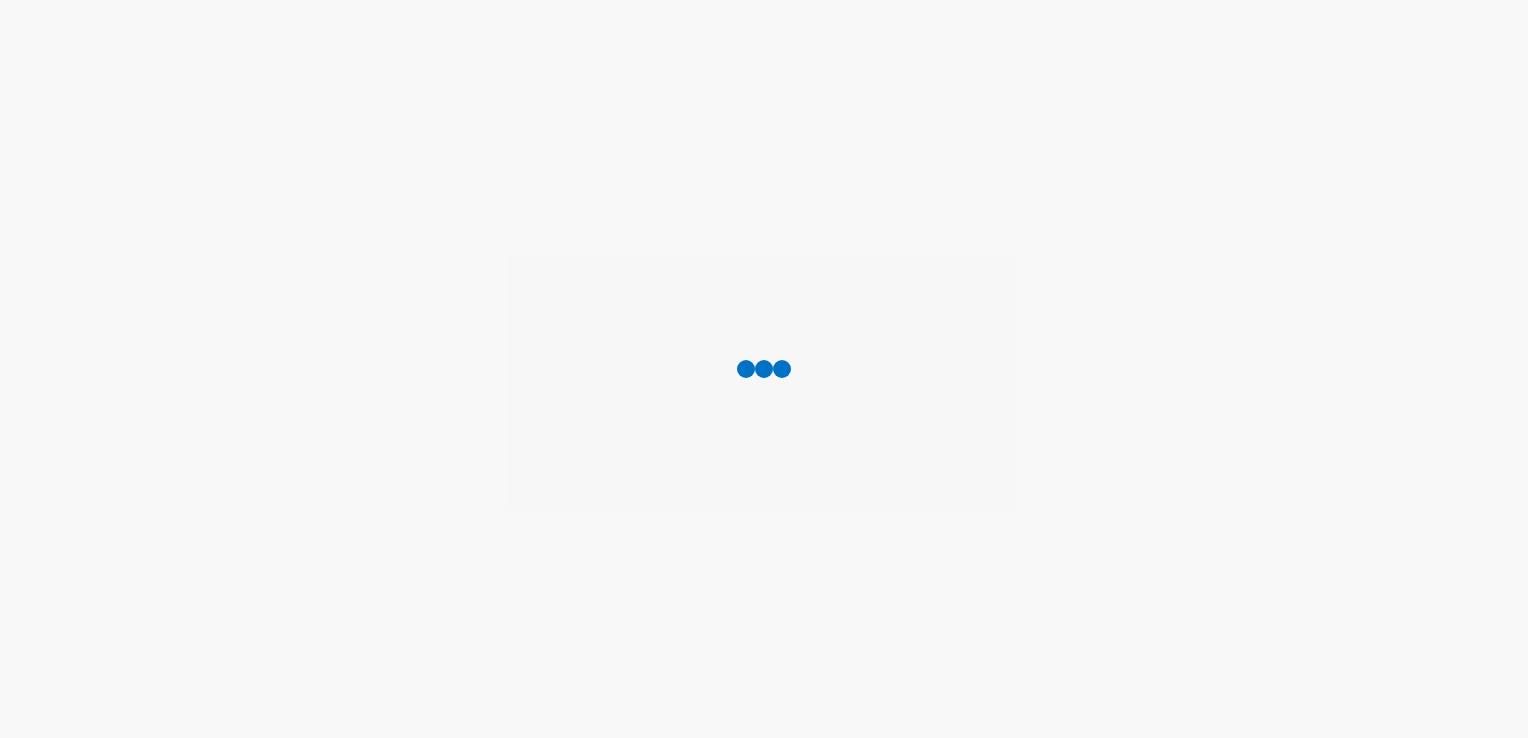 scroll, scrollTop: 0, scrollLeft: 0, axis: both 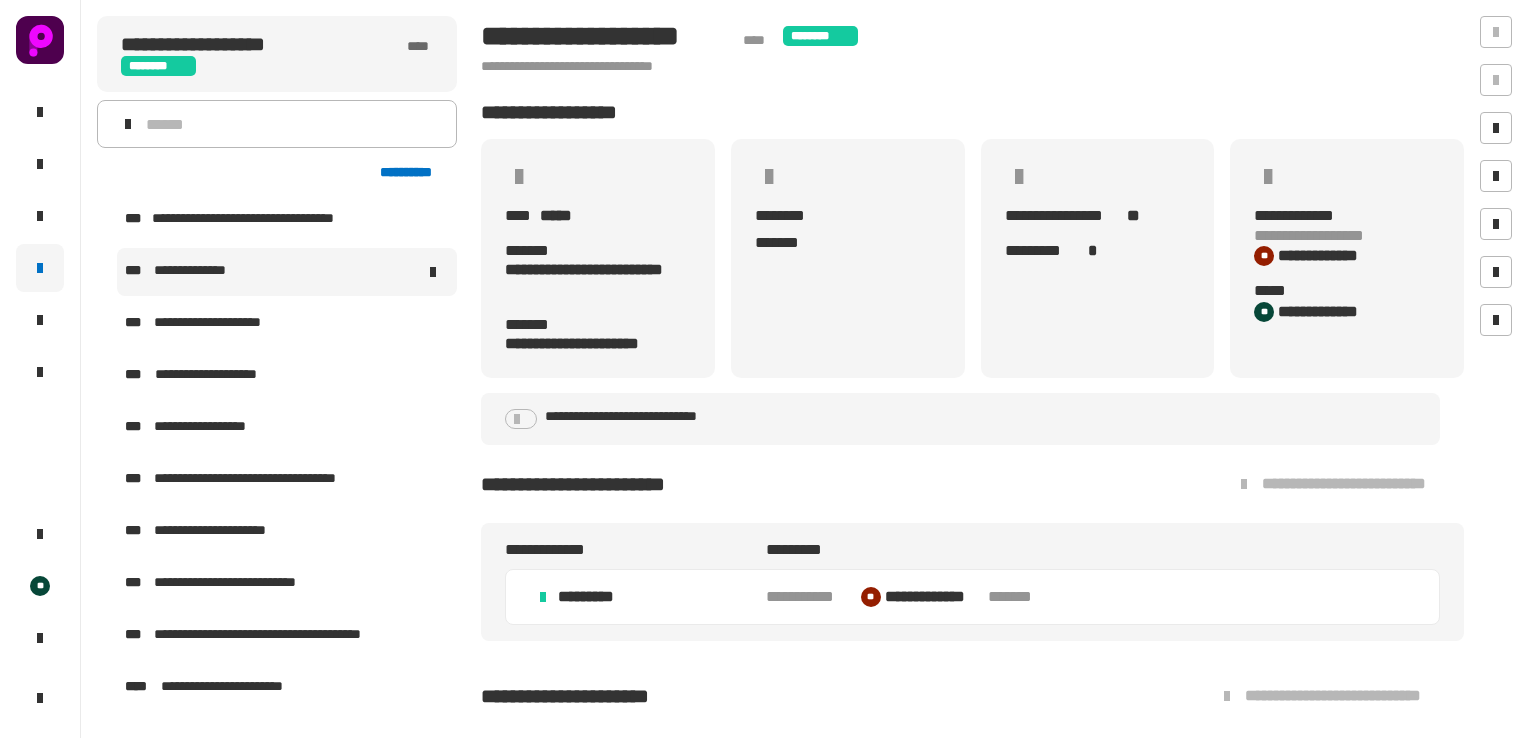 click on "**********" at bounding box center [205, 272] 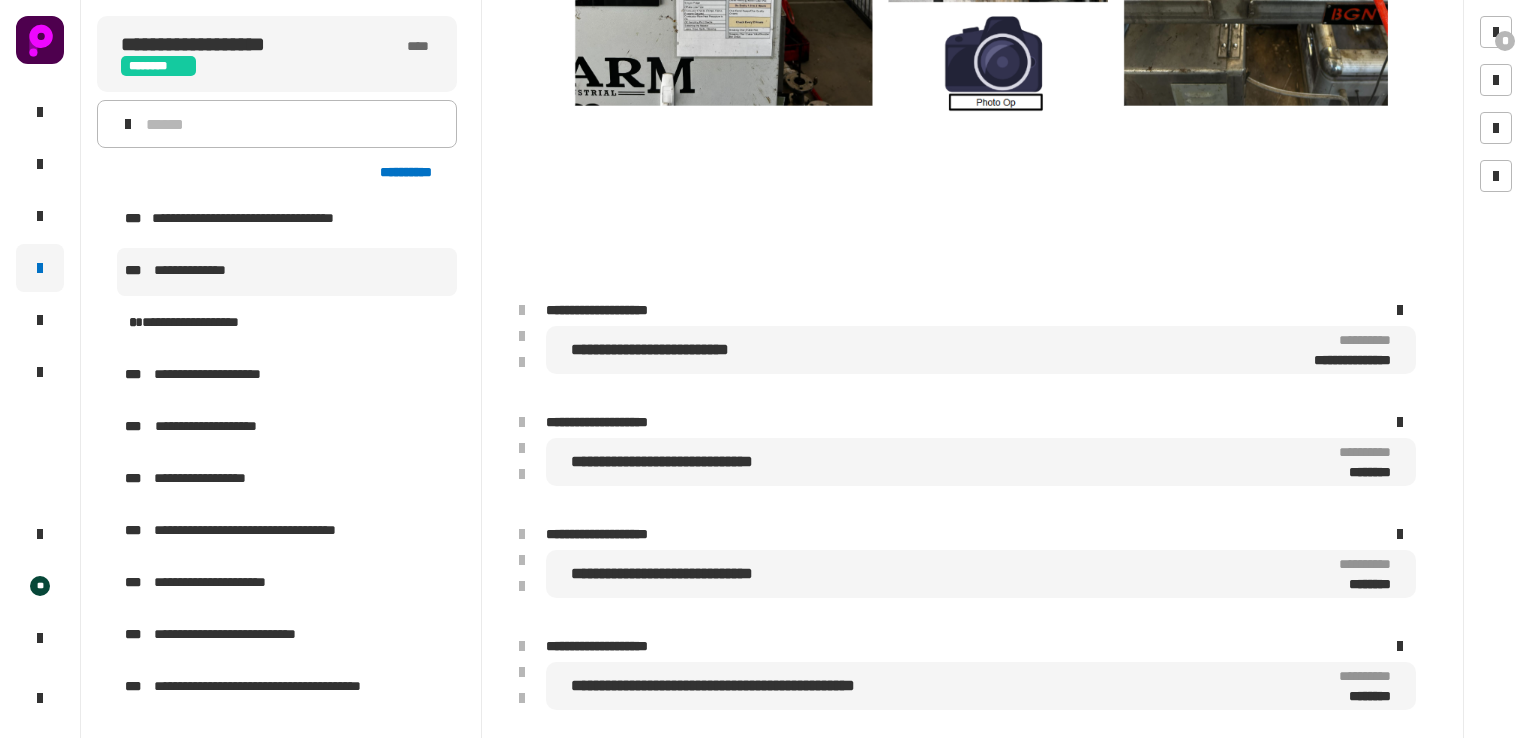 scroll, scrollTop: 1640, scrollLeft: 0, axis: vertical 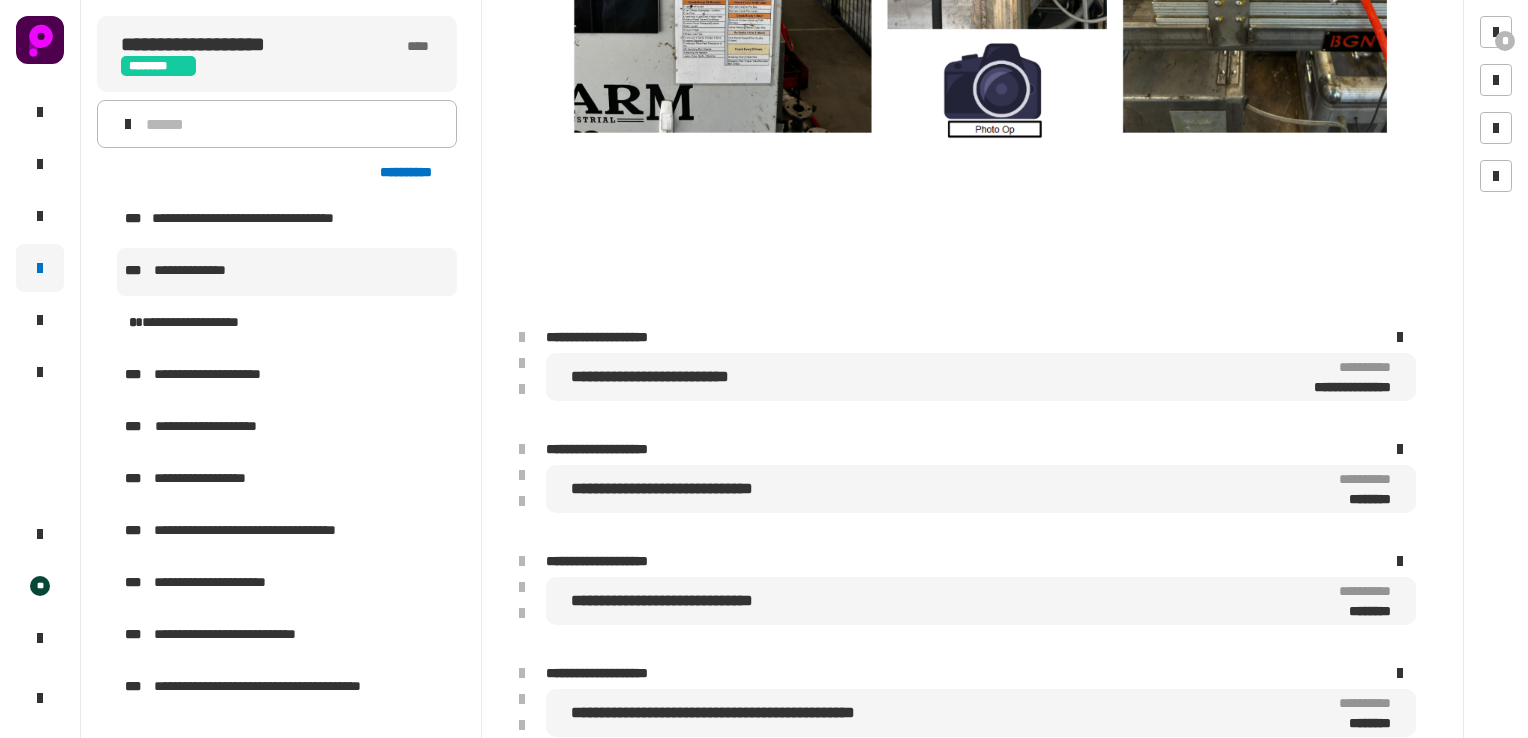 drag, startPoint x: 548, startPoint y: 344, endPoint x: 1413, endPoint y: 218, distance: 874.1287 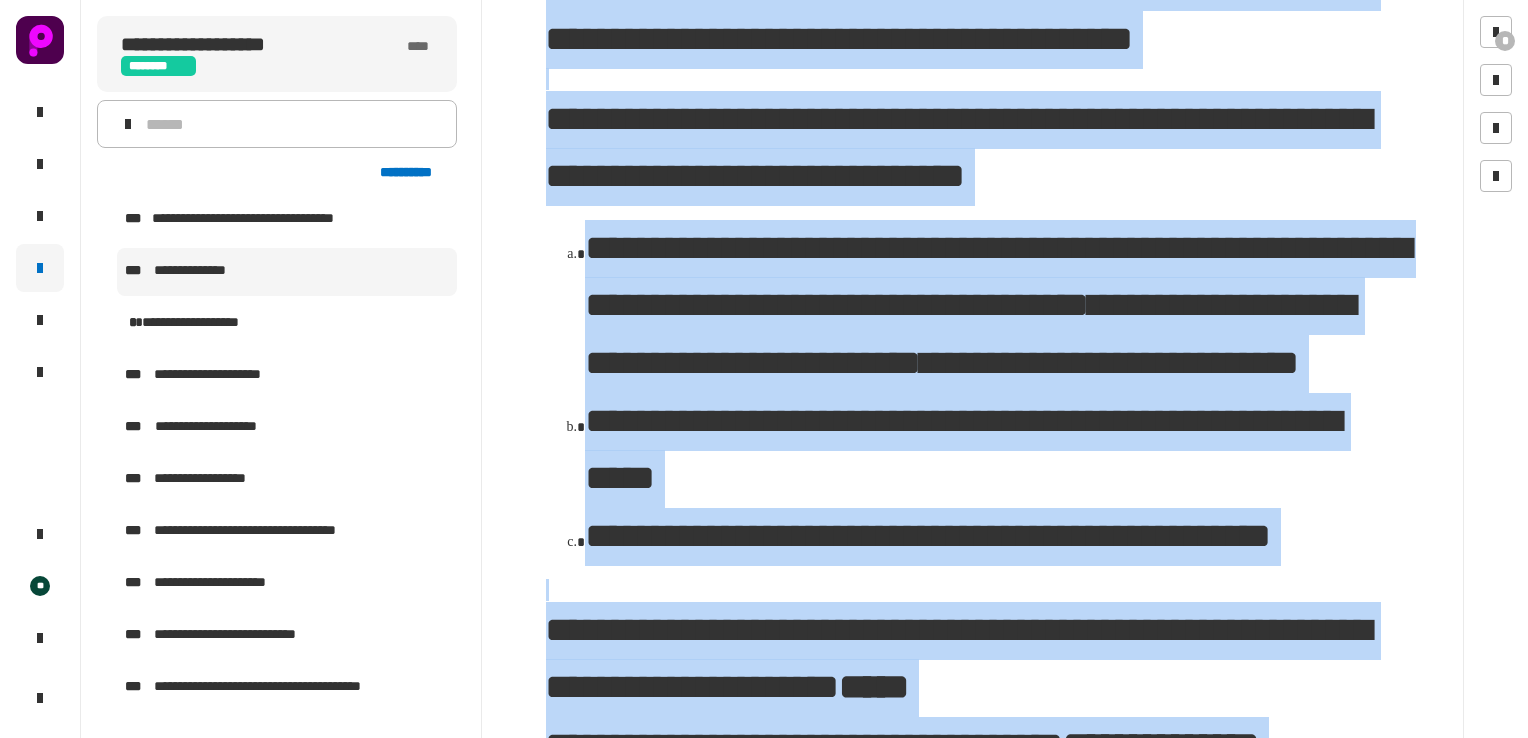 scroll, scrollTop: 340, scrollLeft: 0, axis: vertical 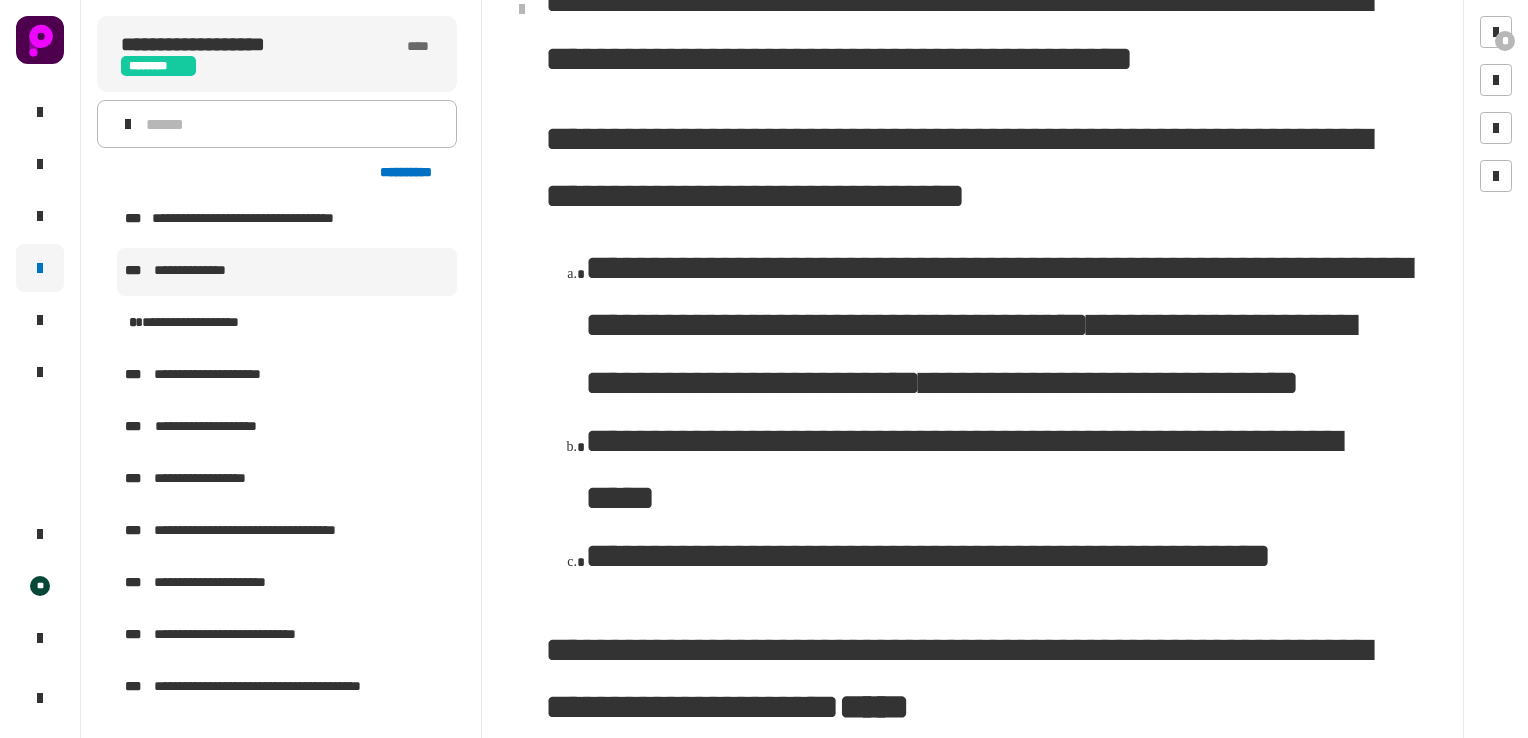 click on "**********" 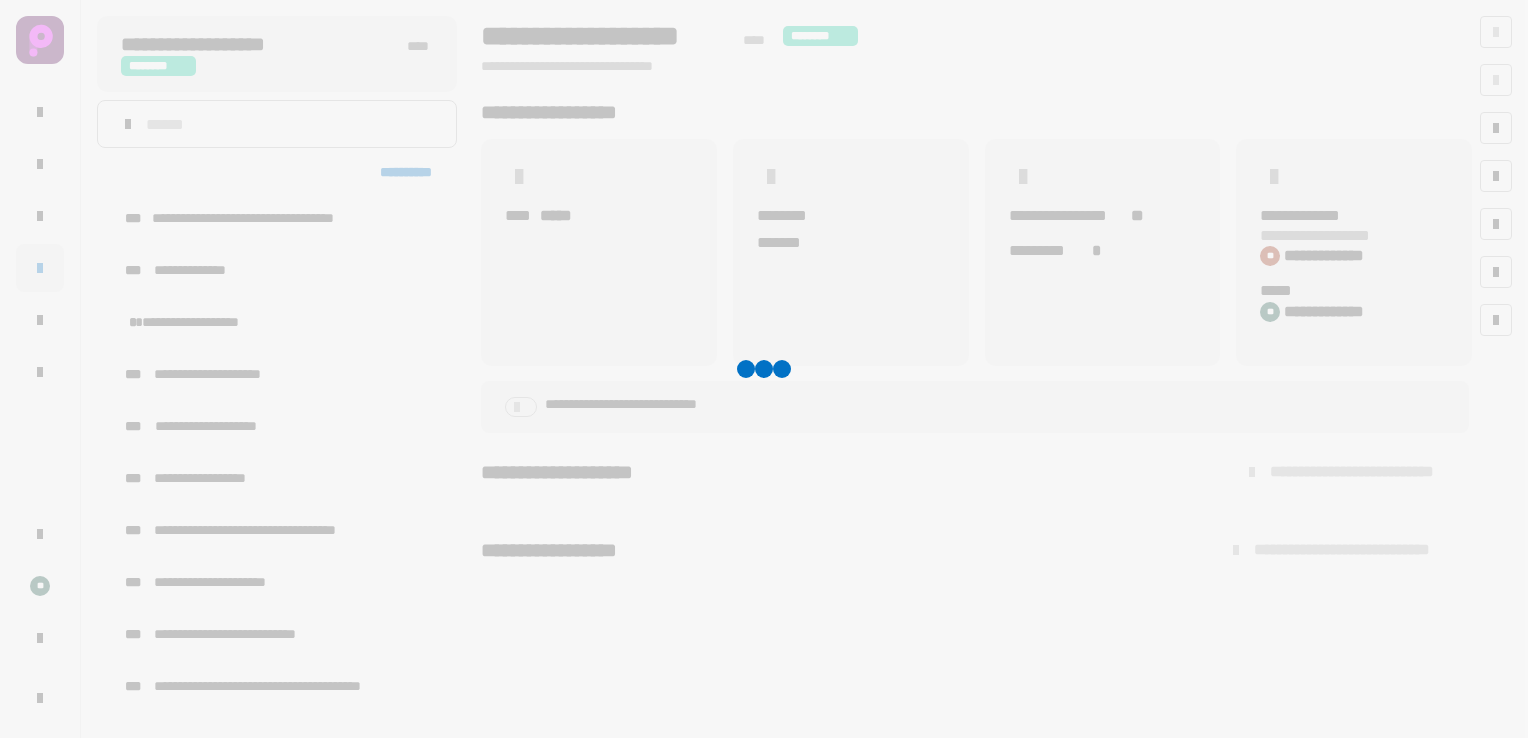 scroll, scrollTop: 0, scrollLeft: 0, axis: both 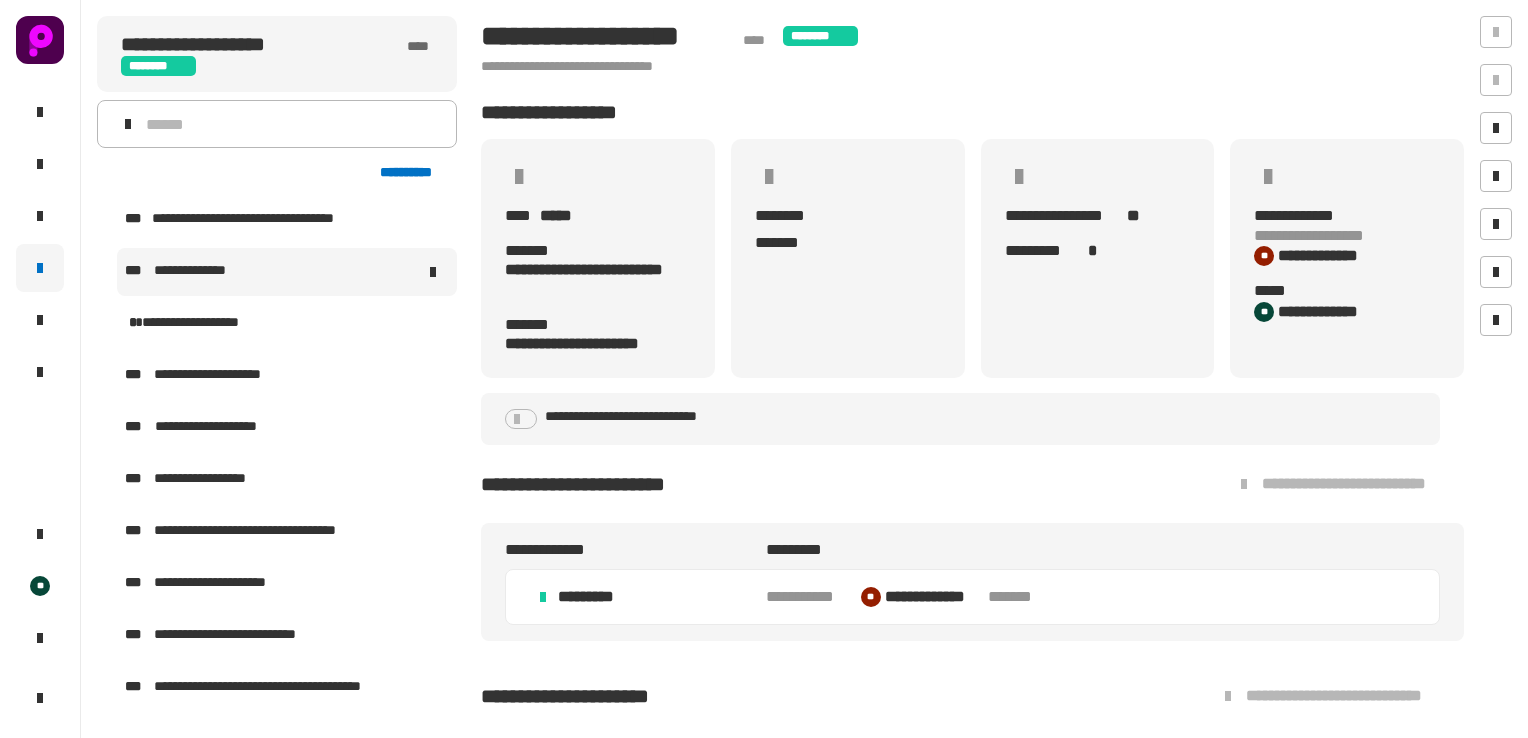 click on "**********" at bounding box center (205, 272) 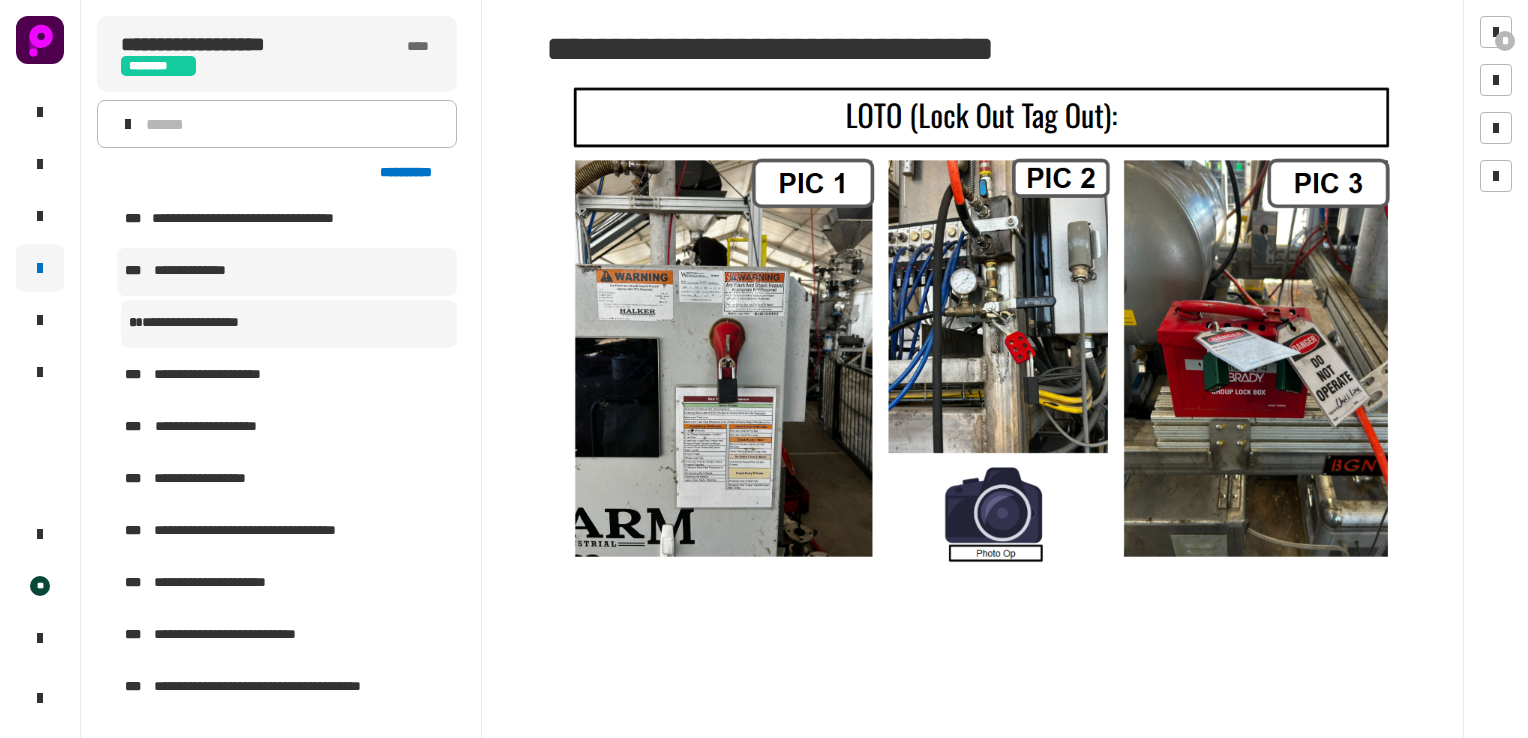 scroll, scrollTop: 1200, scrollLeft: 0, axis: vertical 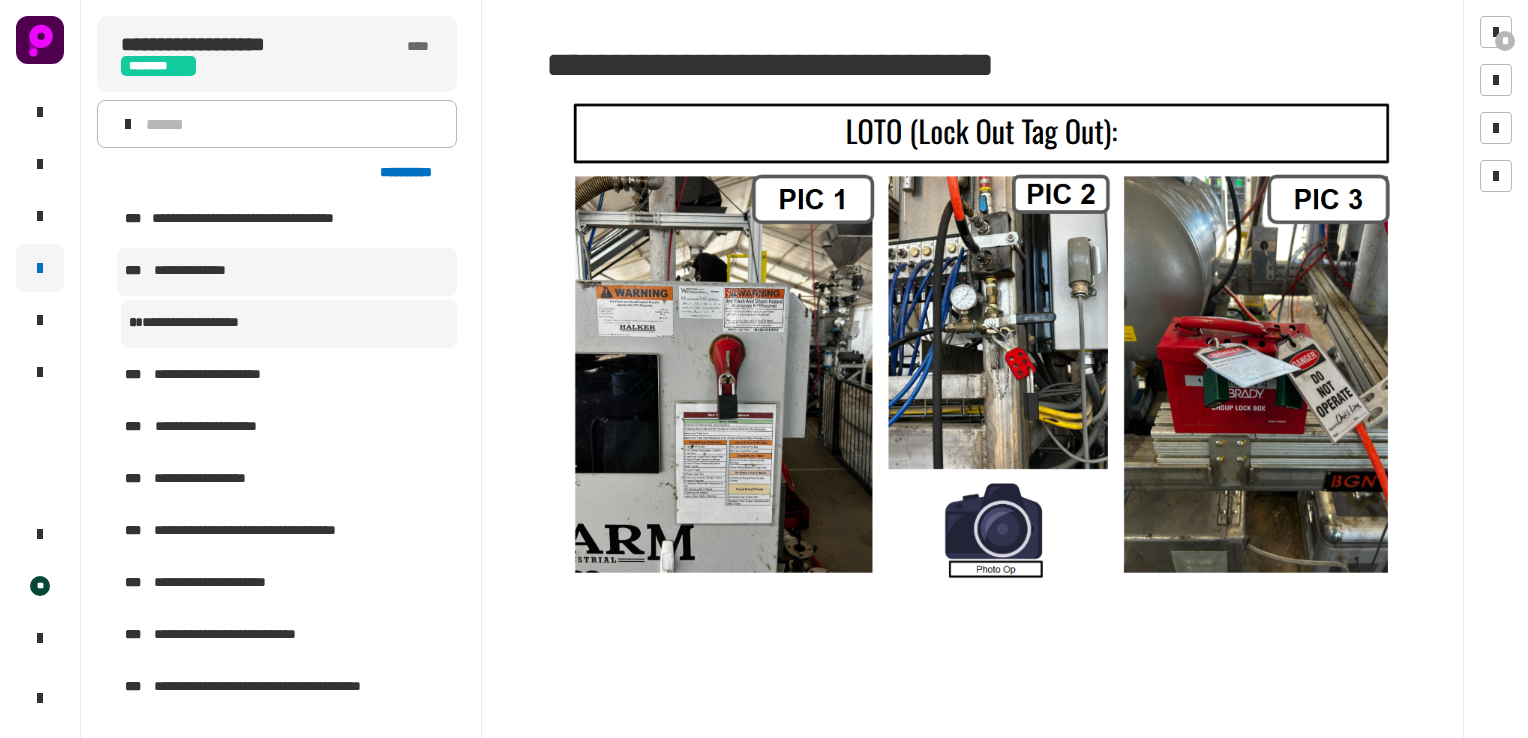 click at bounding box center (982, 342) 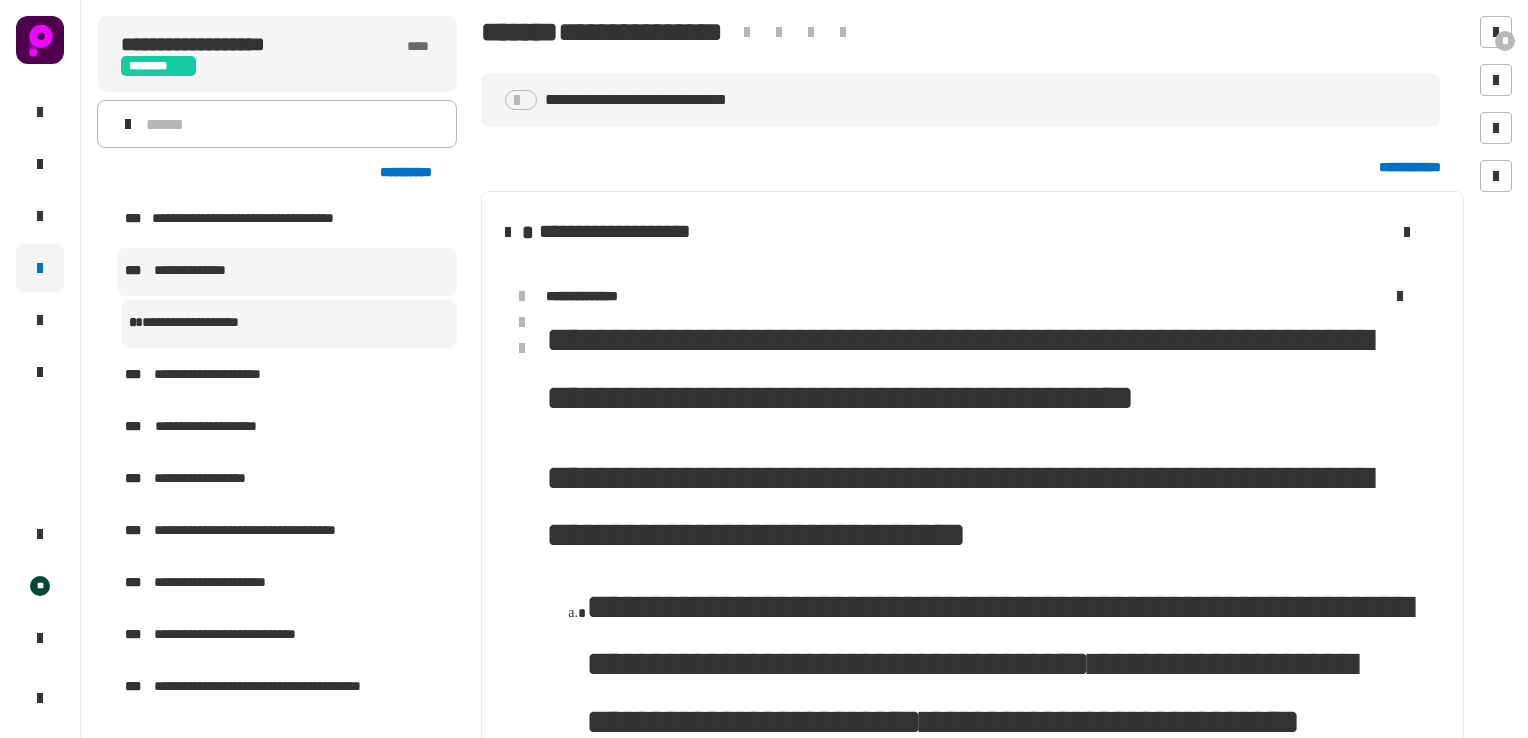 scroll, scrollTop: 0, scrollLeft: 0, axis: both 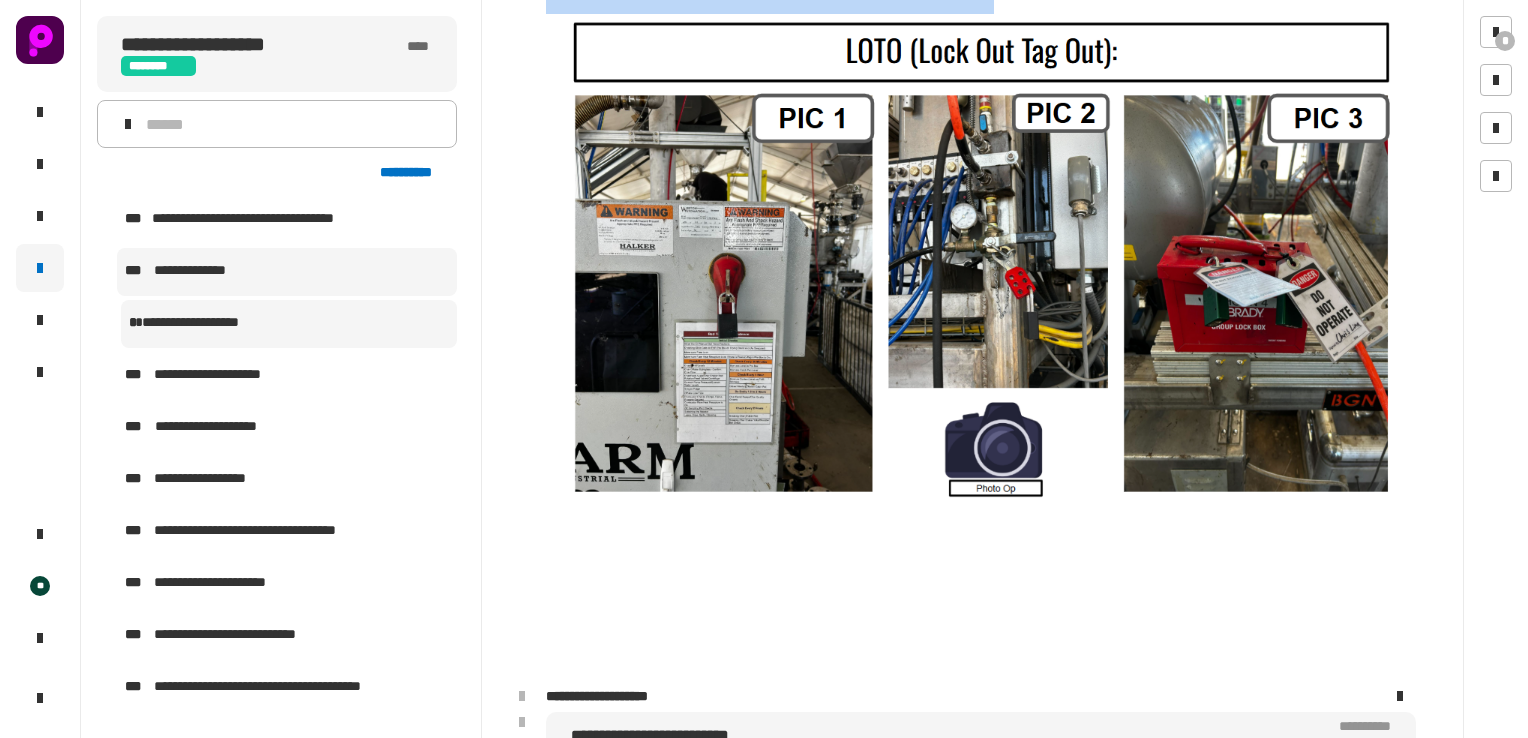 drag, startPoint x: 546, startPoint y: 342, endPoint x: 1096, endPoint y: 46, distance: 624.59265 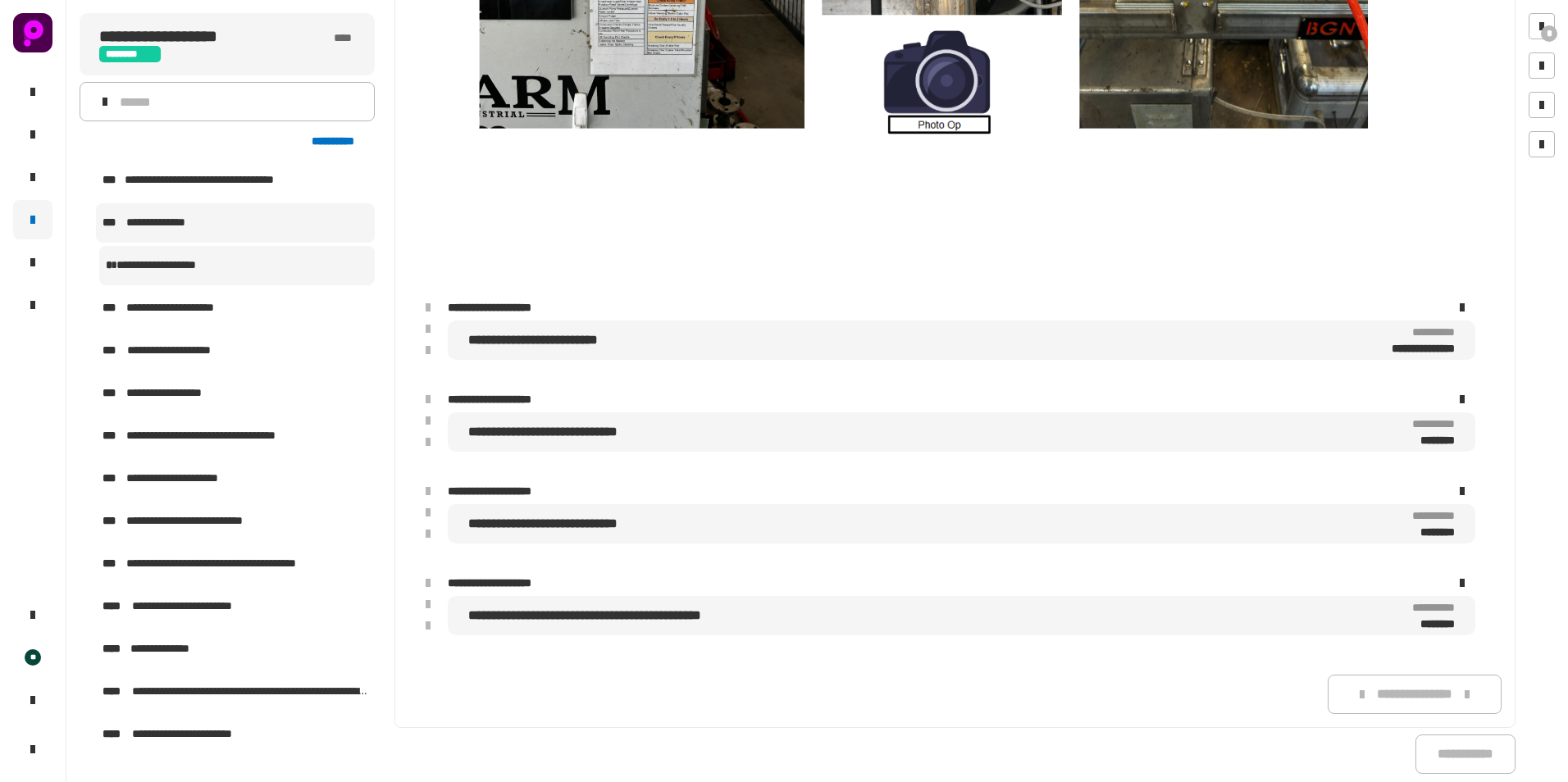 scroll, scrollTop: 1315, scrollLeft: 0, axis: vertical 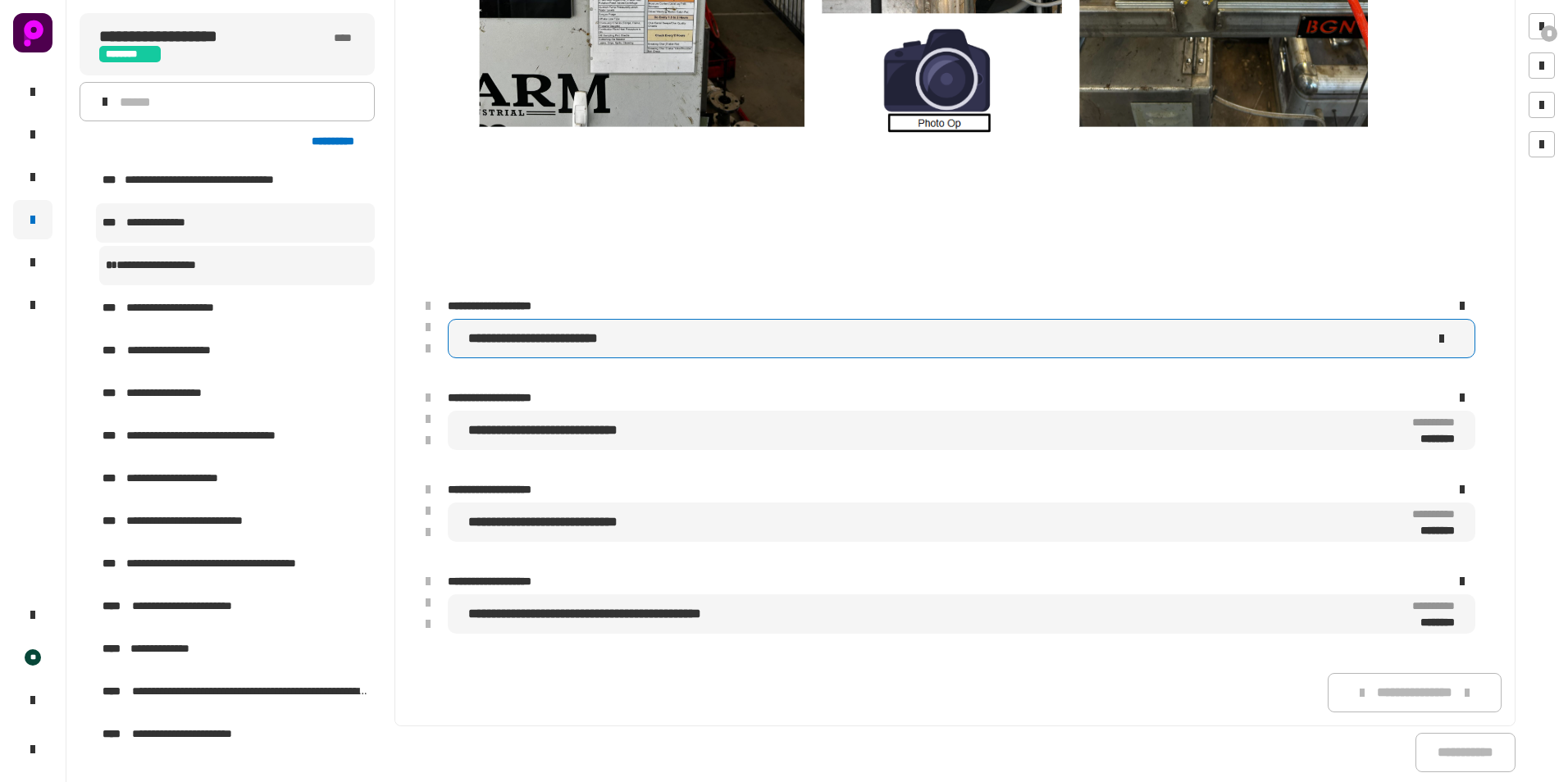 click on "**********" 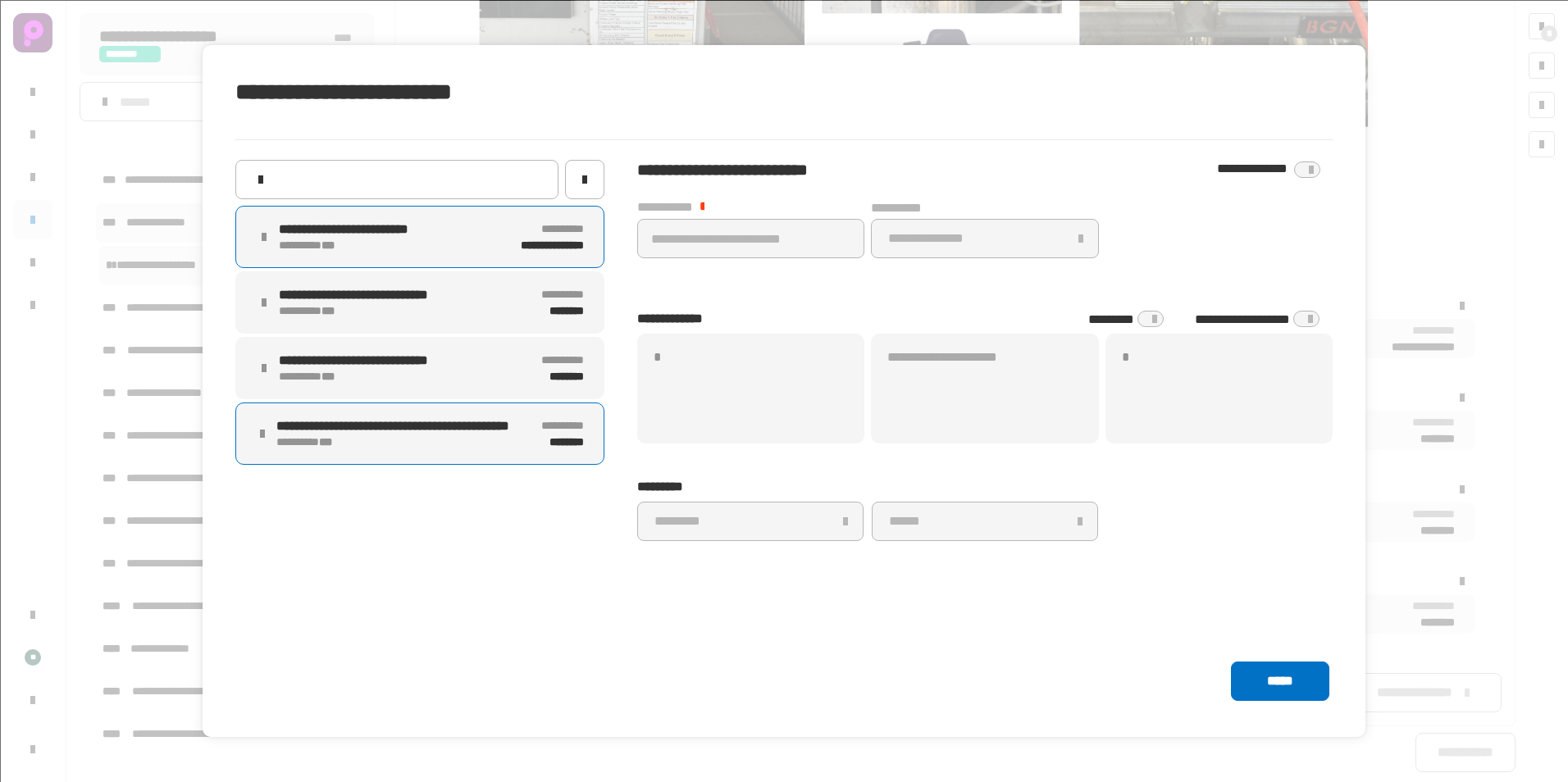 click on "**********" at bounding box center [426, 426] 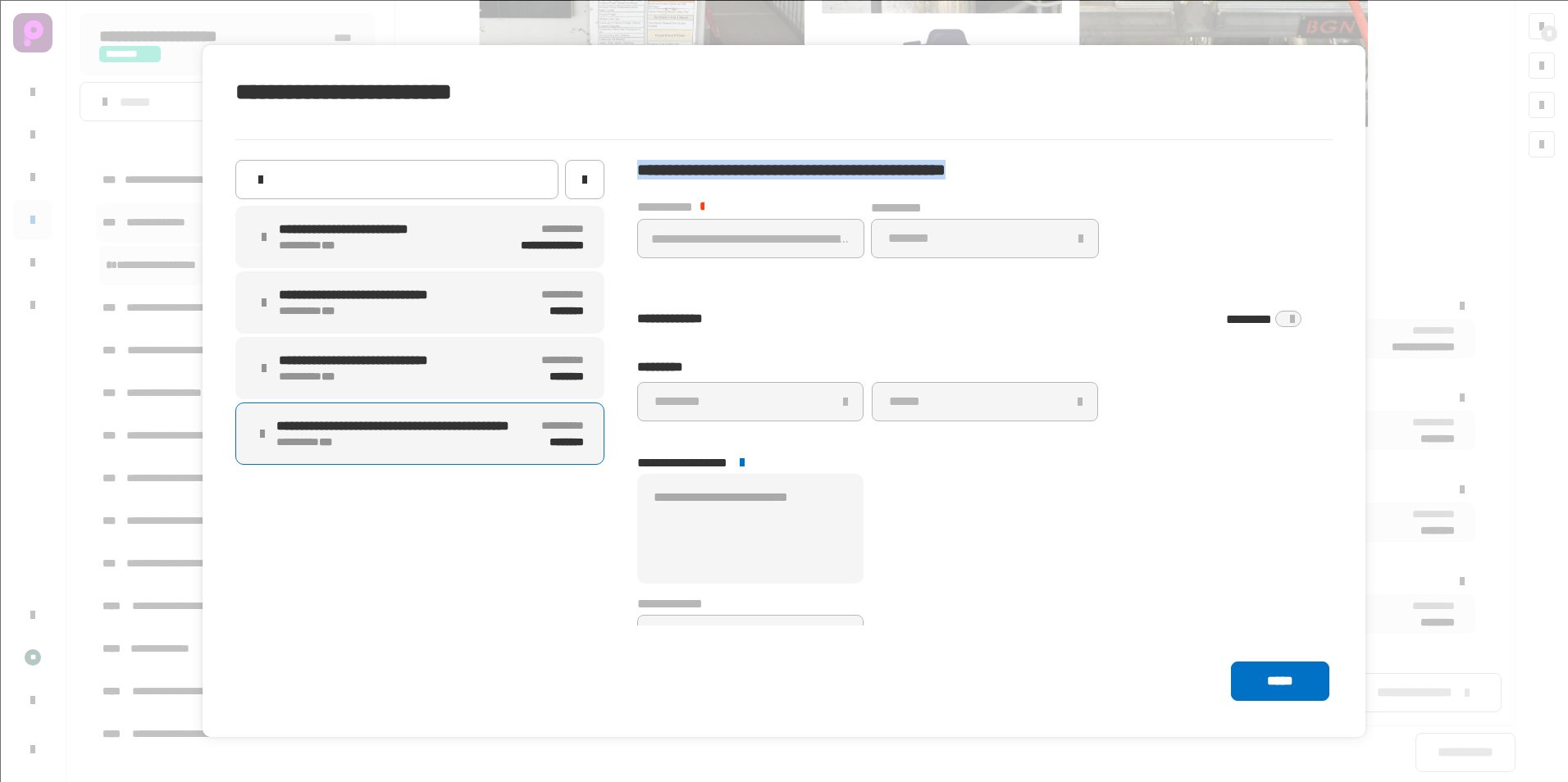 drag, startPoint x: 1028, startPoint y: 170, endPoint x: 627, endPoint y: 163, distance: 401.06109 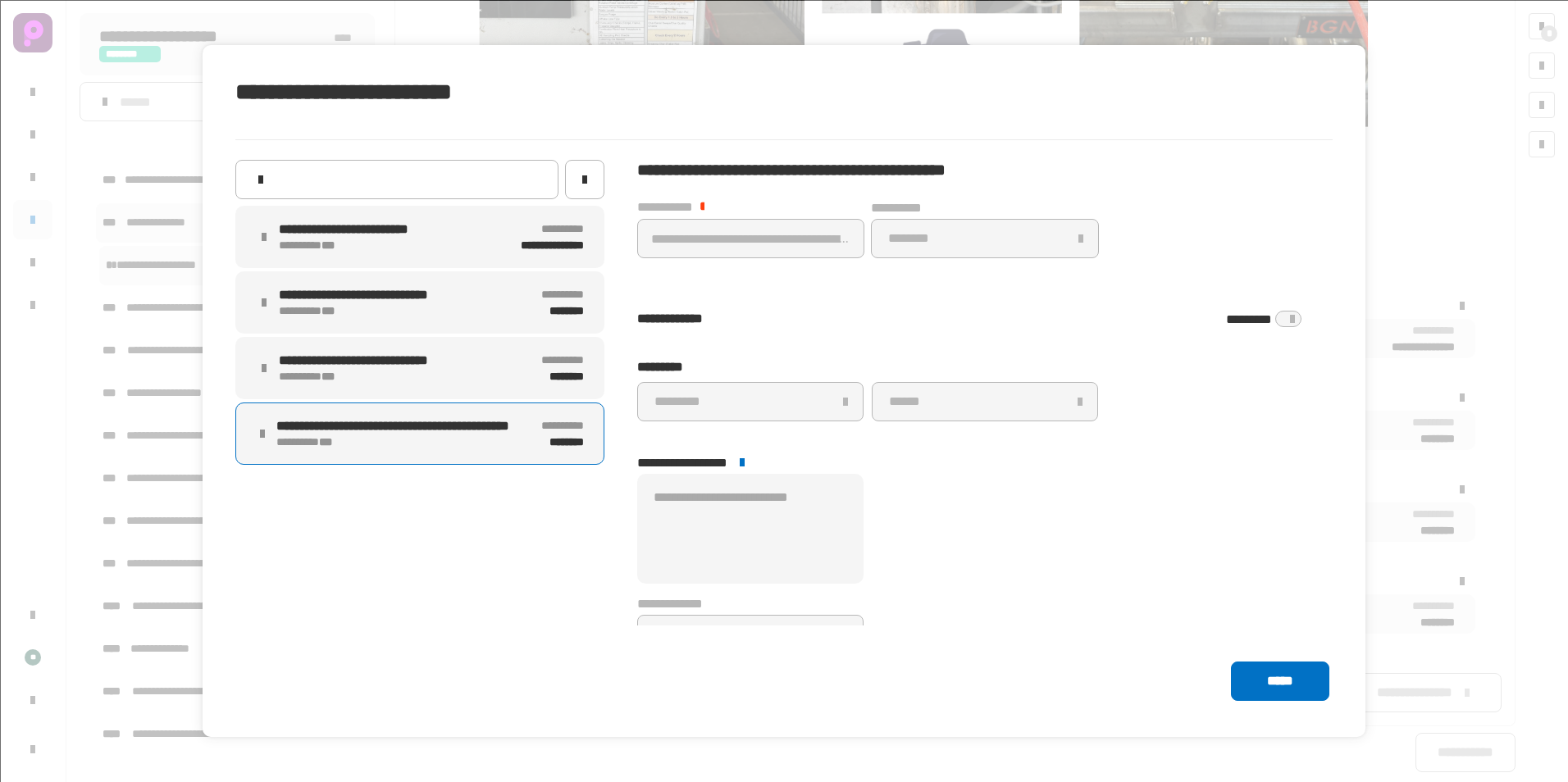 click on "**********" 